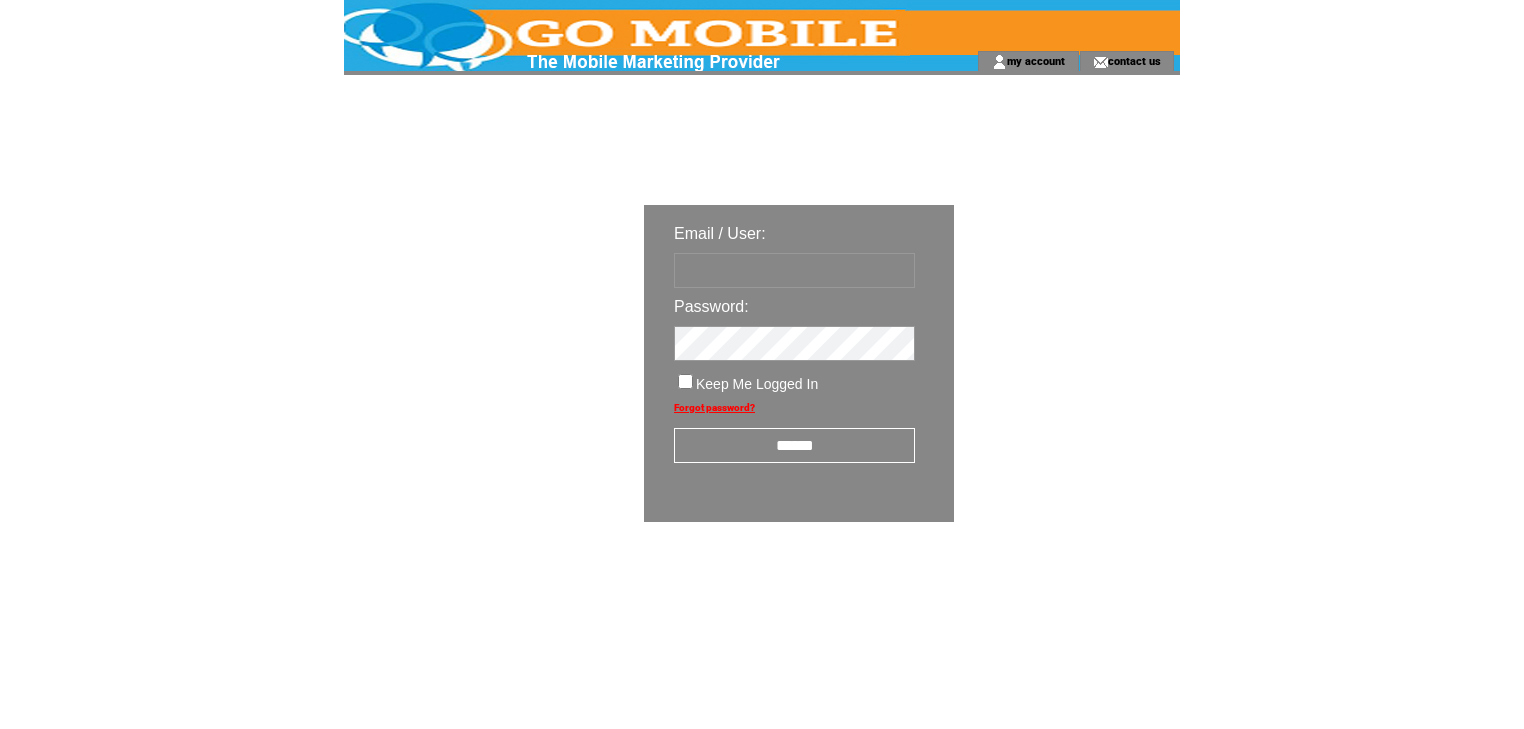 scroll, scrollTop: 0, scrollLeft: 0, axis: both 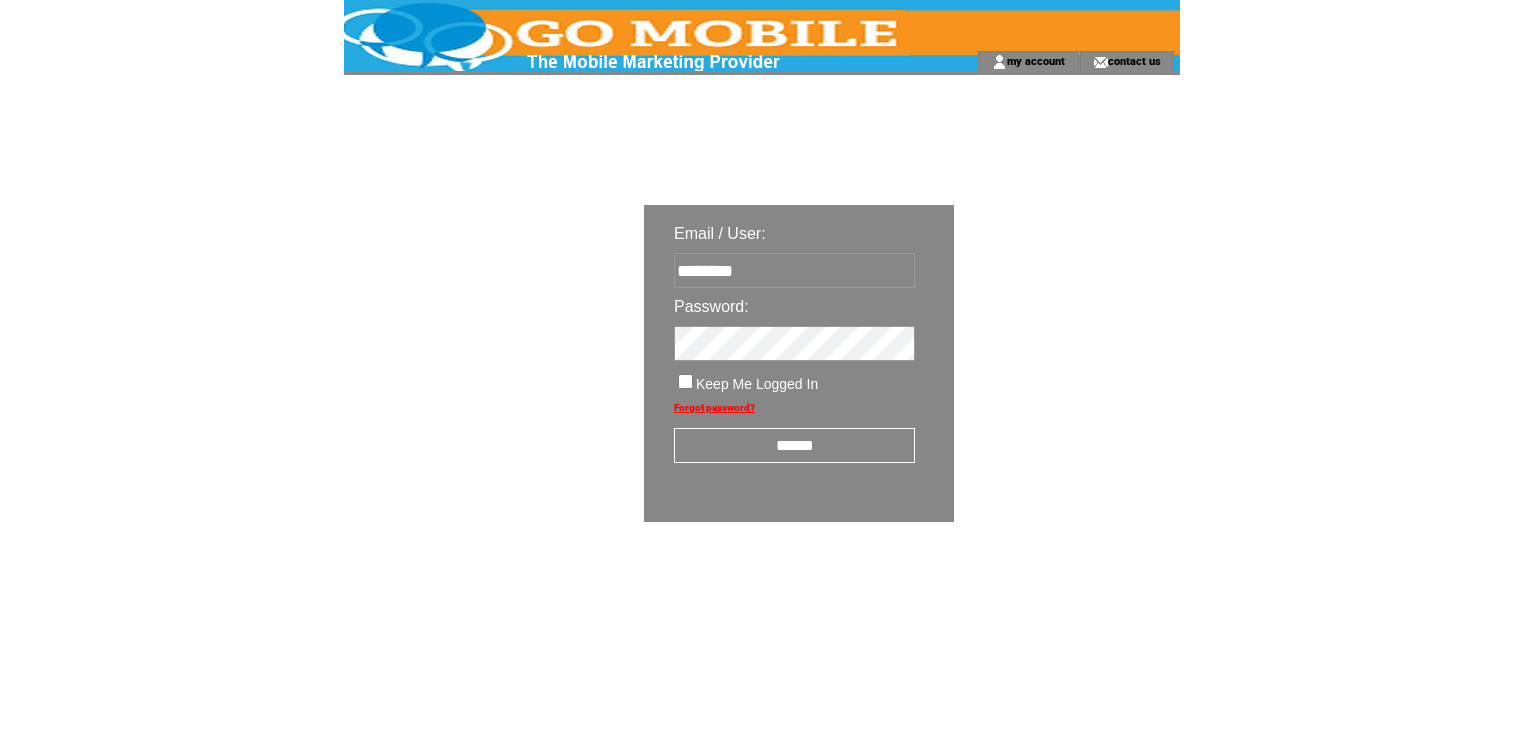 click on "******" at bounding box center (794, 445) 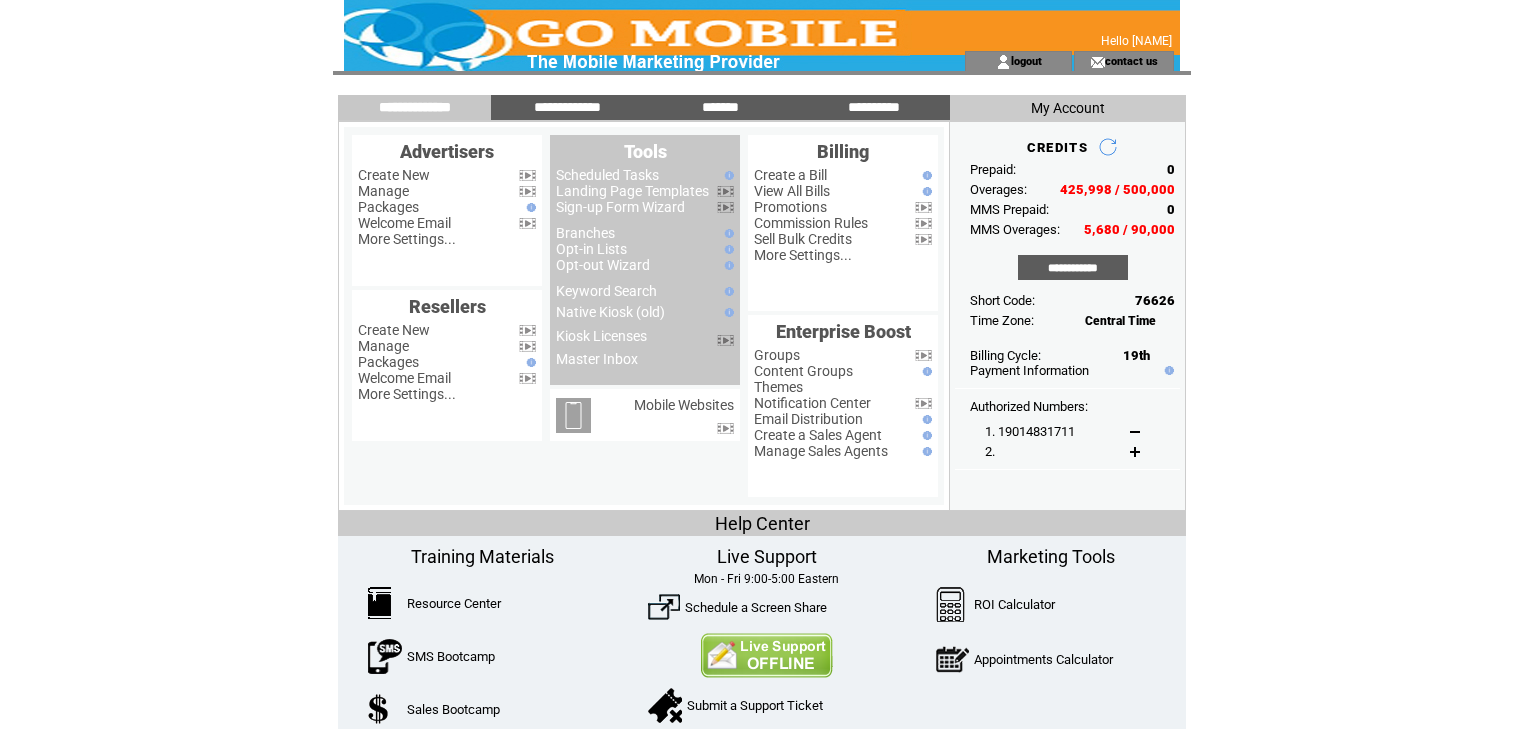 scroll, scrollTop: 0, scrollLeft: 0, axis: both 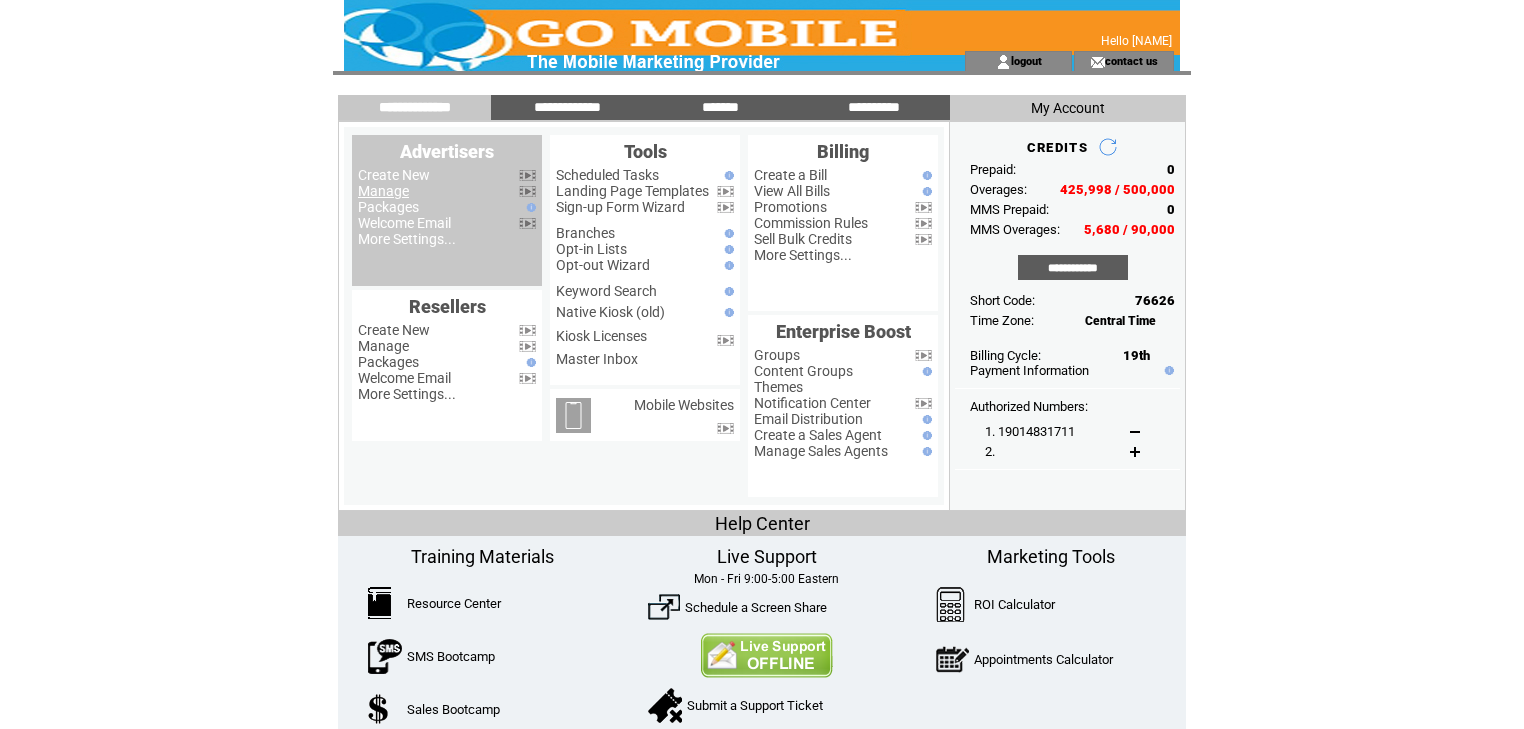 click on "Manage" at bounding box center [383, 191] 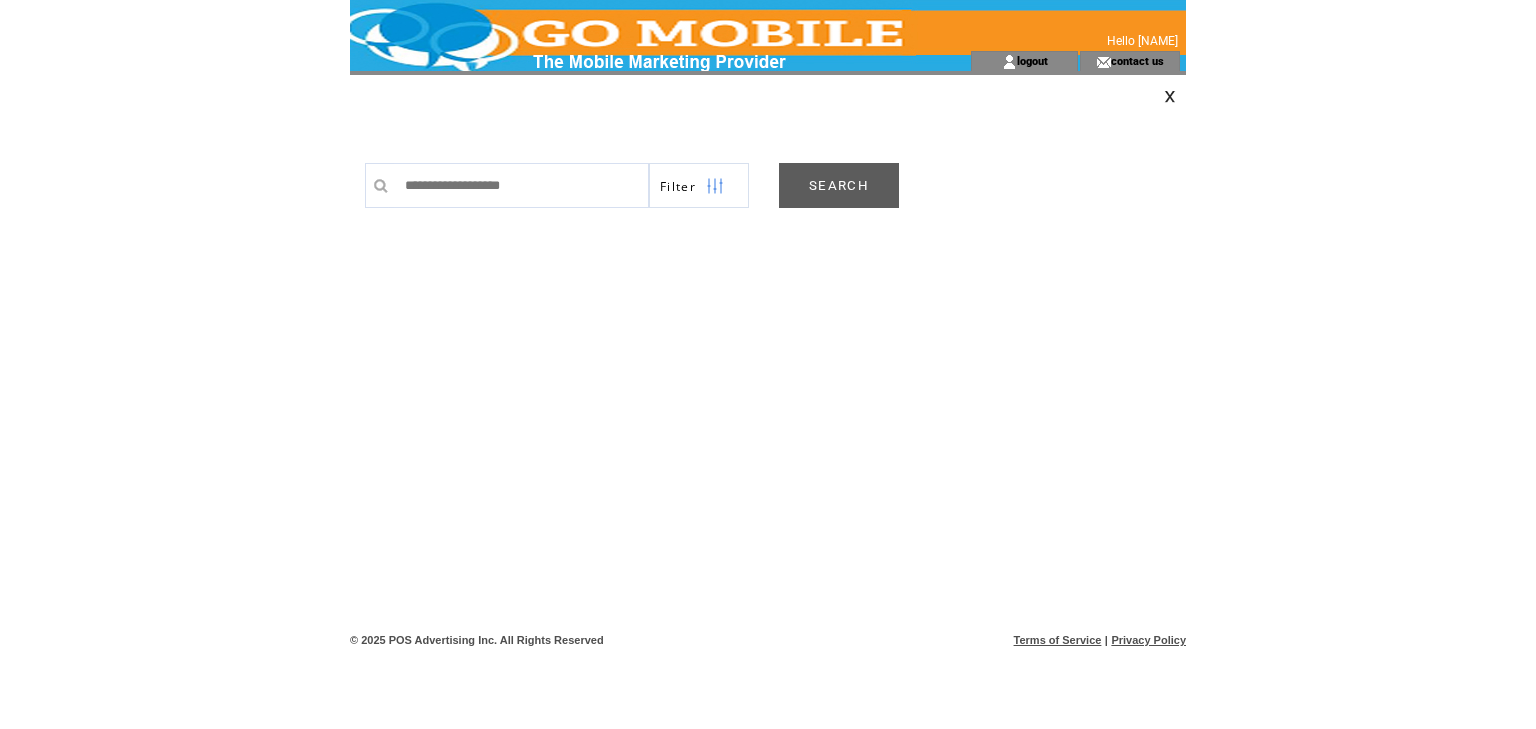 scroll, scrollTop: 0, scrollLeft: 0, axis: both 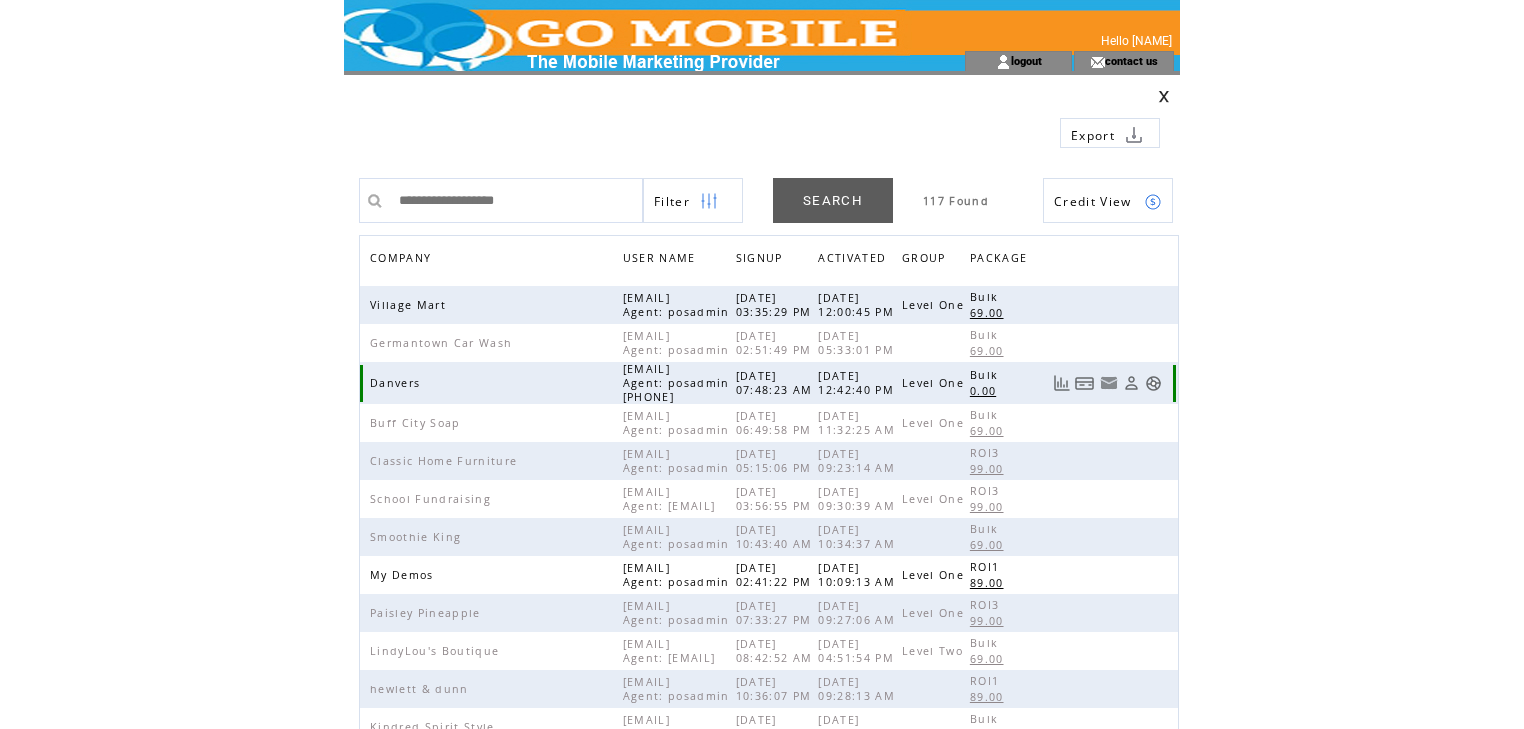 click at bounding box center (1153, 383) 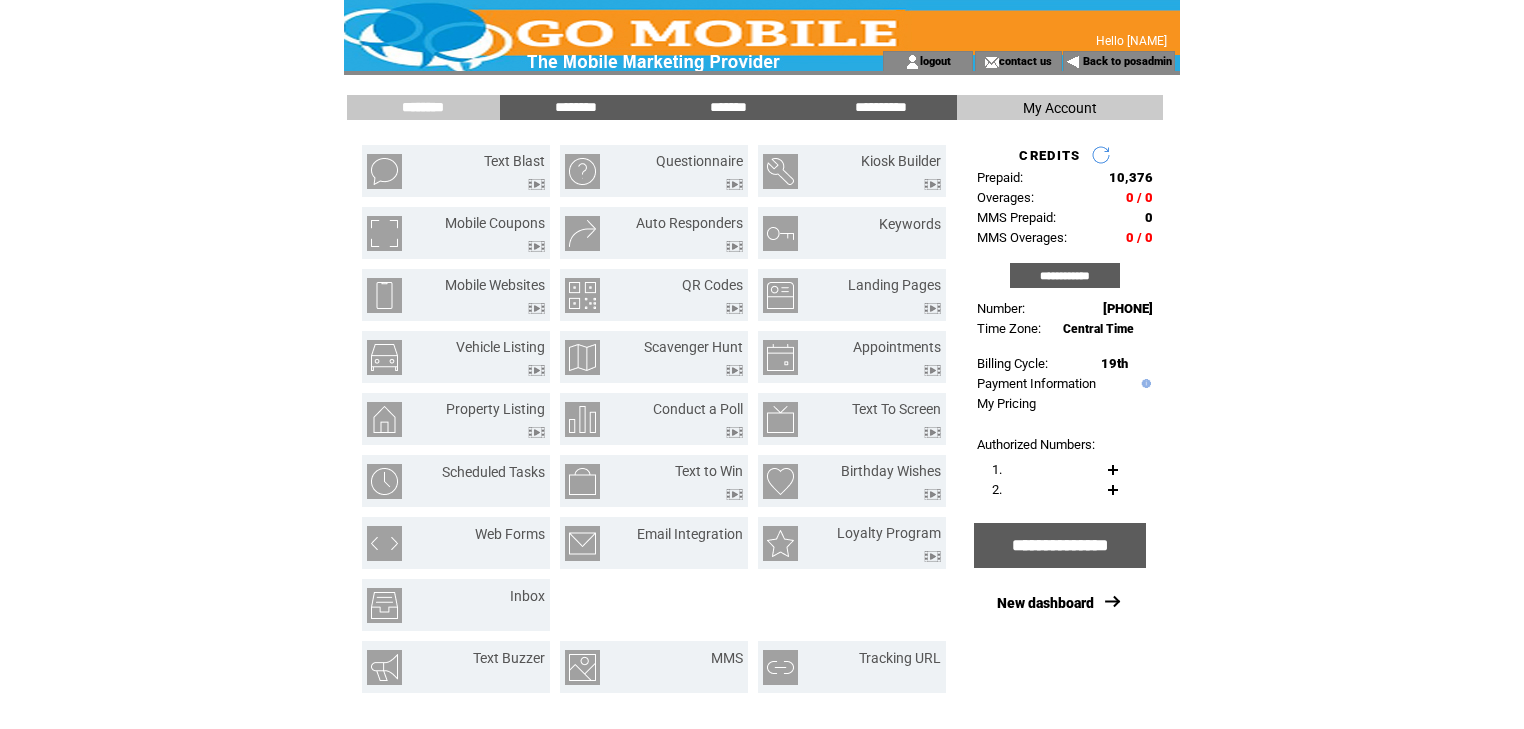 scroll, scrollTop: 0, scrollLeft: 0, axis: both 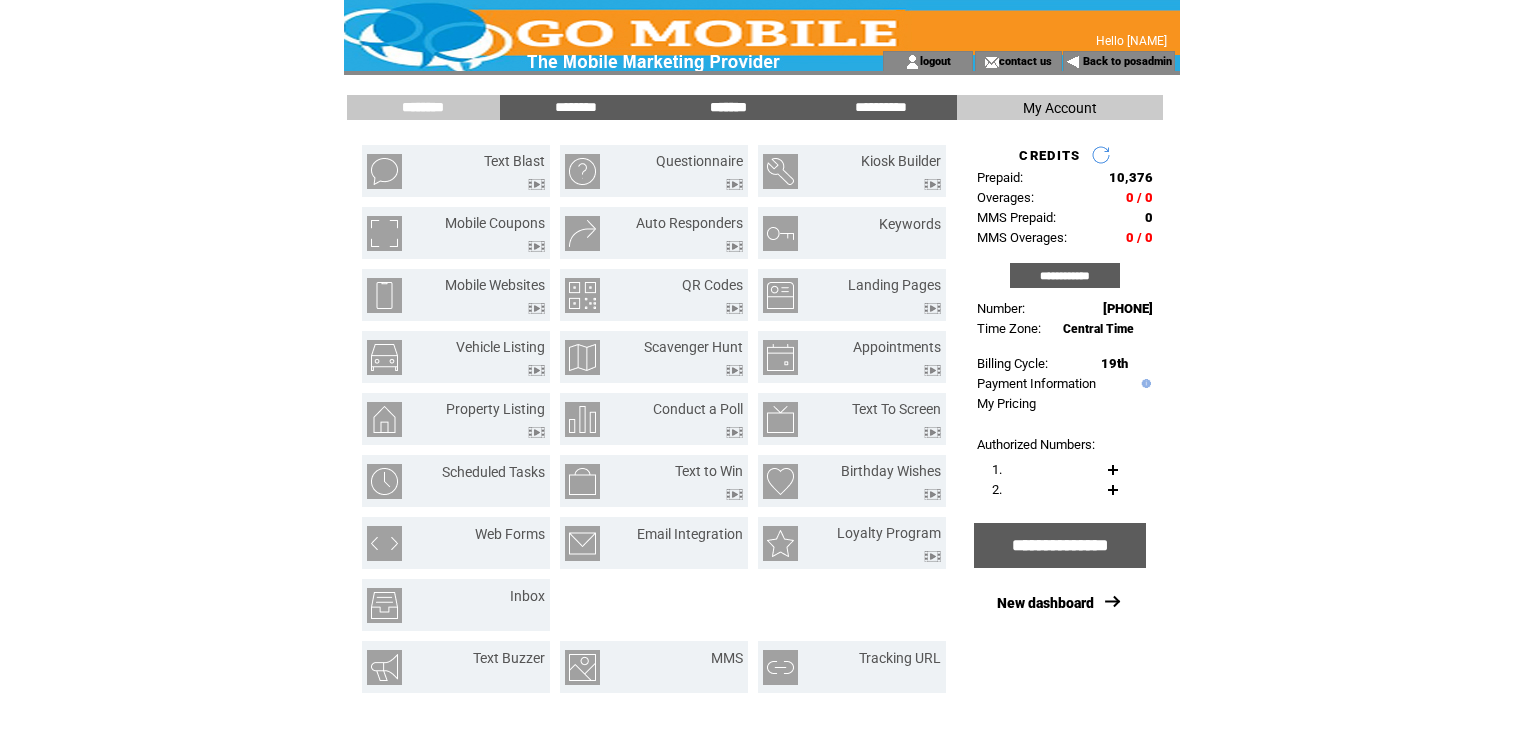 click on "*******" at bounding box center (728, 107) 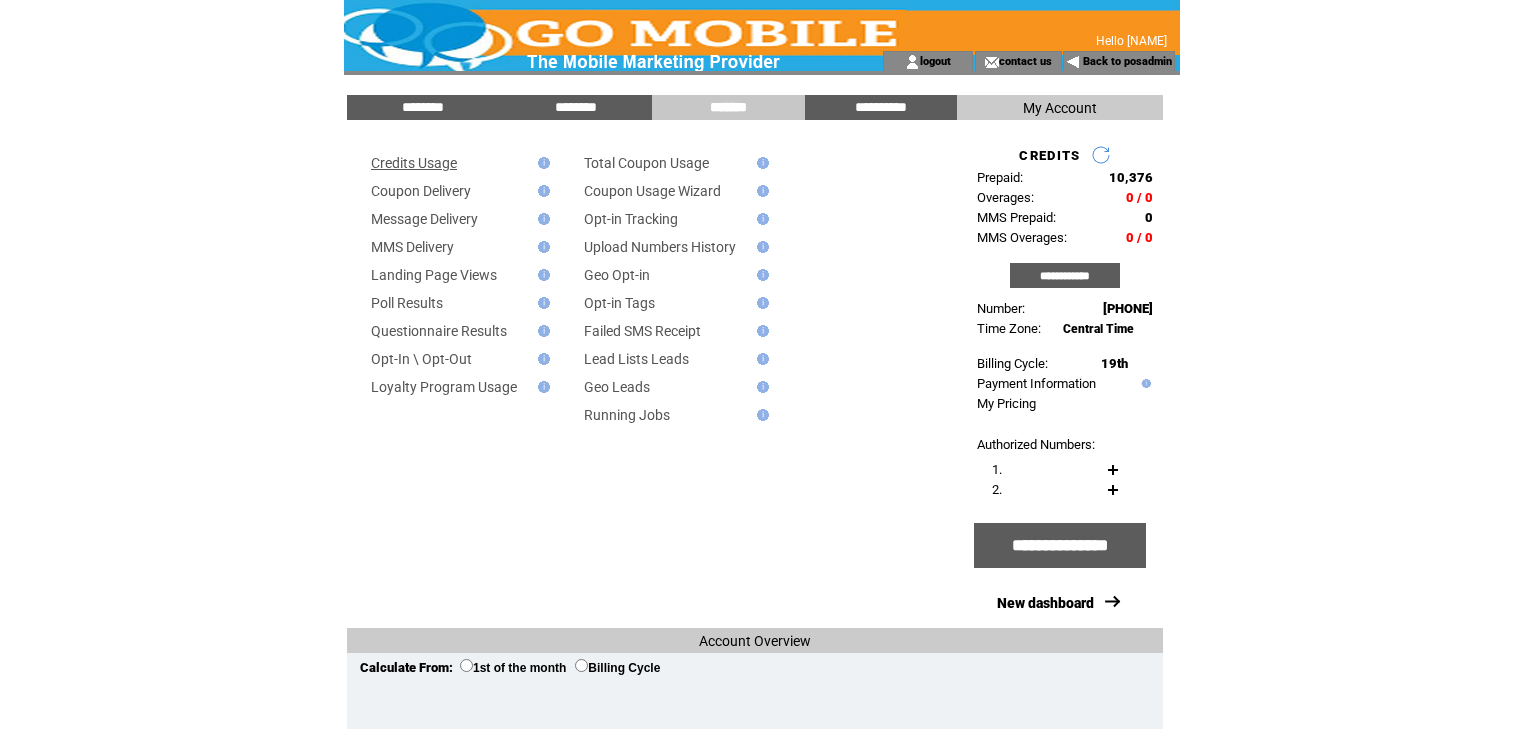click on "Credits Usage" at bounding box center (414, 163) 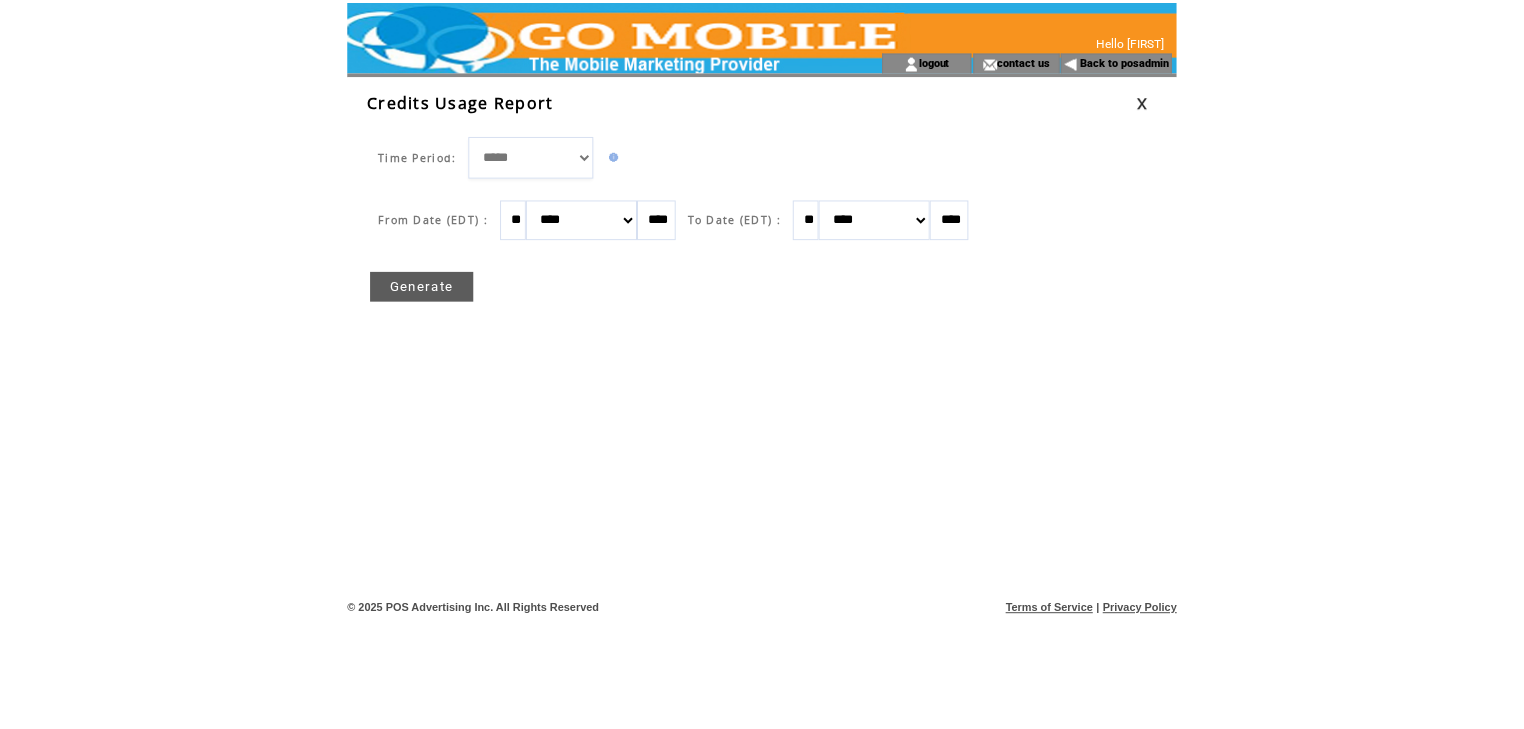 scroll, scrollTop: 0, scrollLeft: 0, axis: both 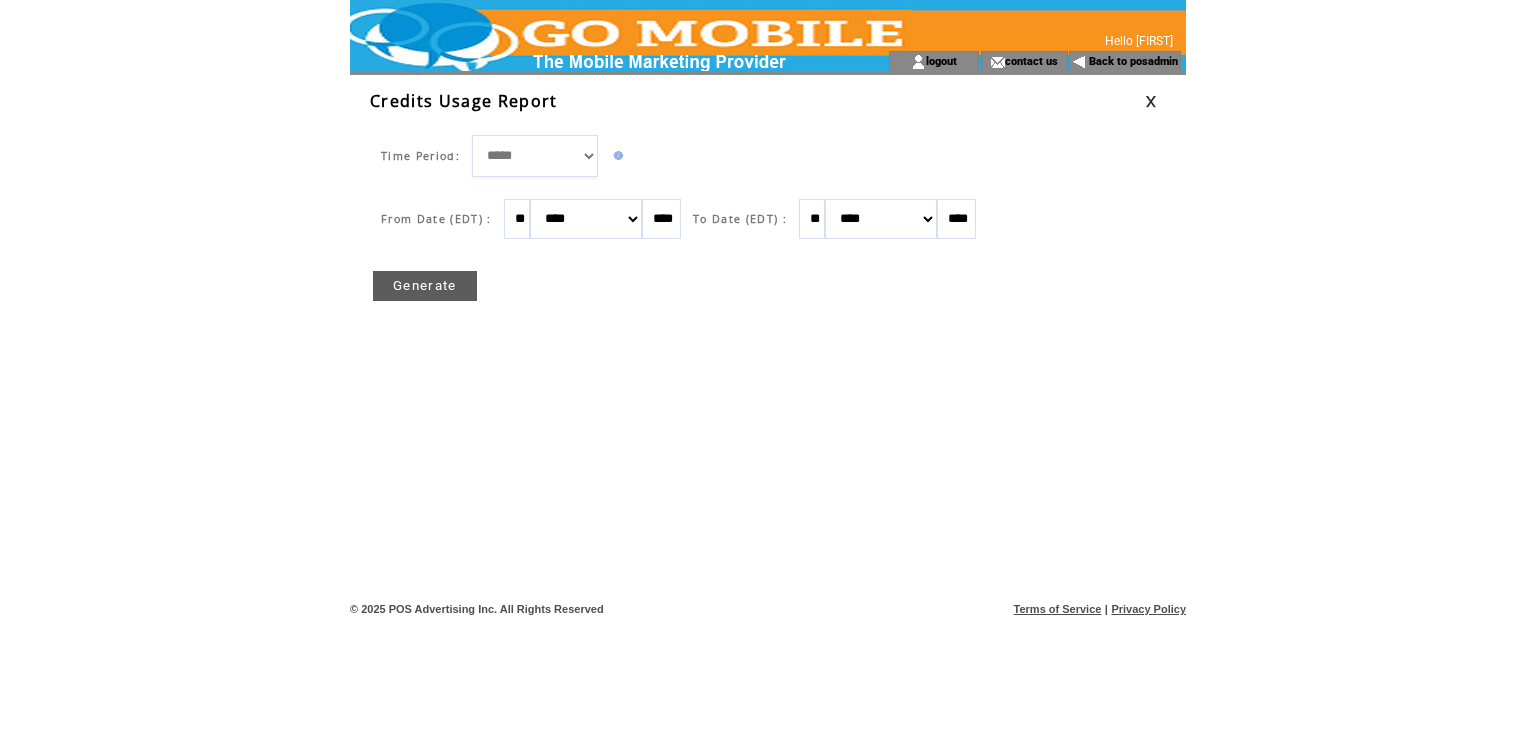 click on "******* 		 ******** 		 ***** 		 ***** 		 *** 		 **** 		 **** 		 ****** 		 ********* 		 ******* 		 ******** 		 ********" at bounding box center [586, 219] 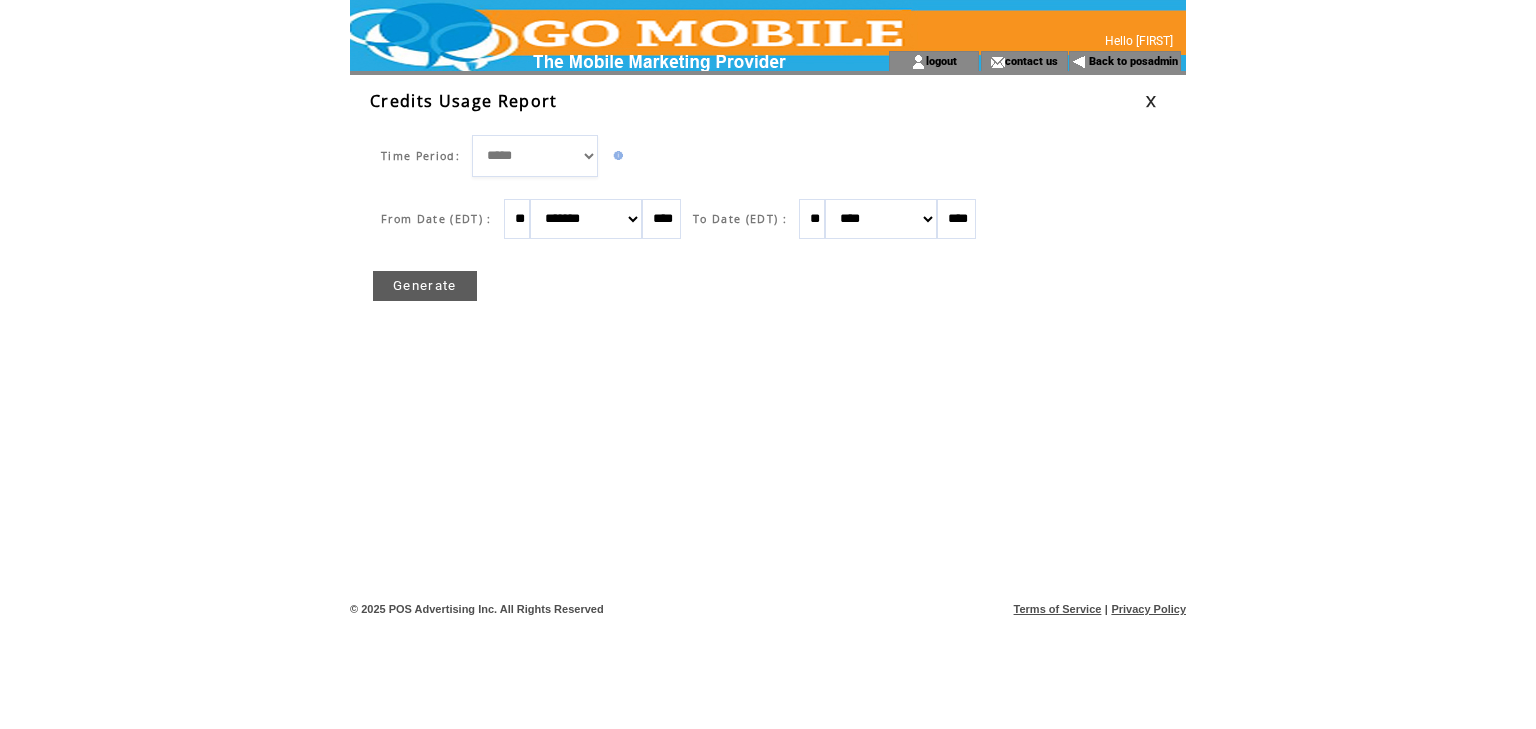click on "Generate" at bounding box center [425, 286] 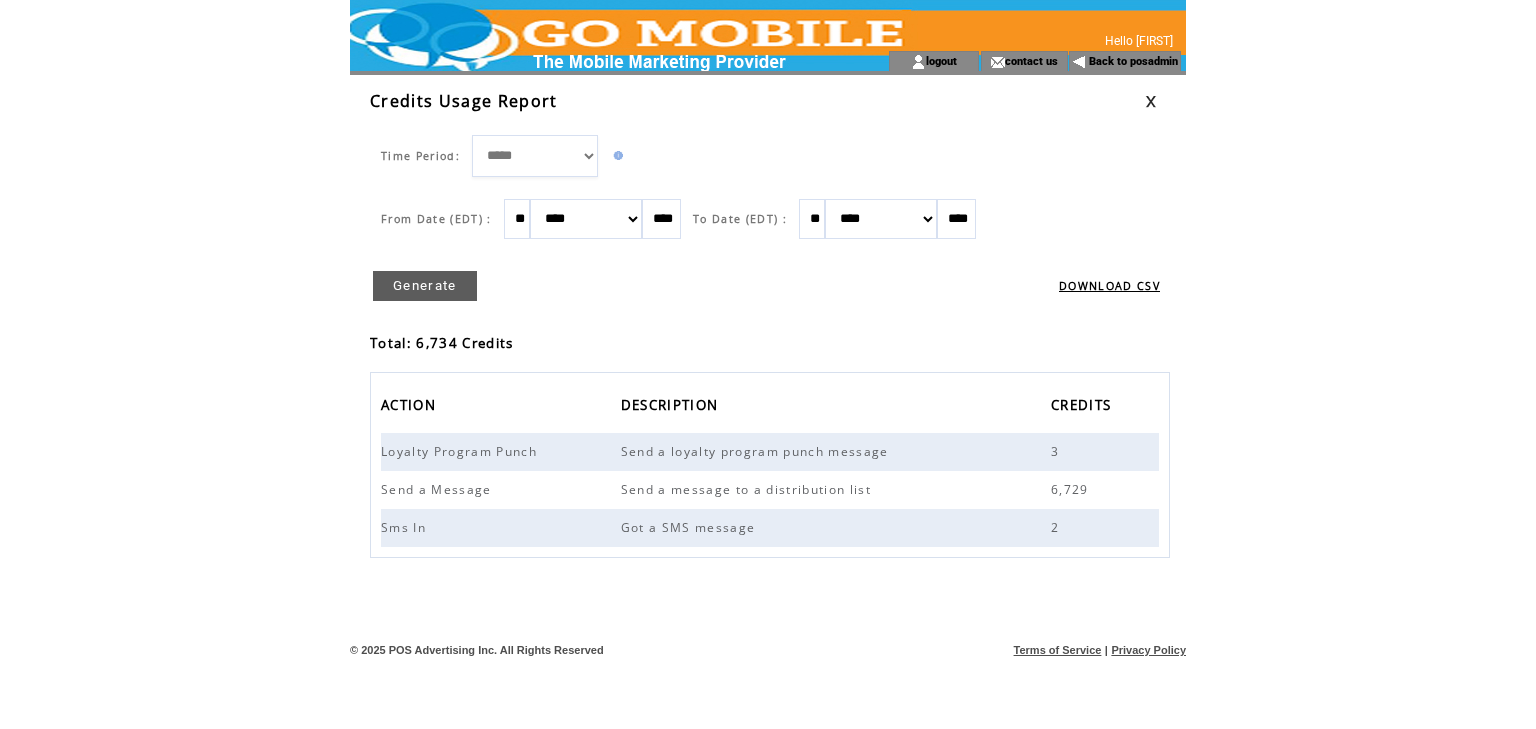 scroll, scrollTop: 0, scrollLeft: 0, axis: both 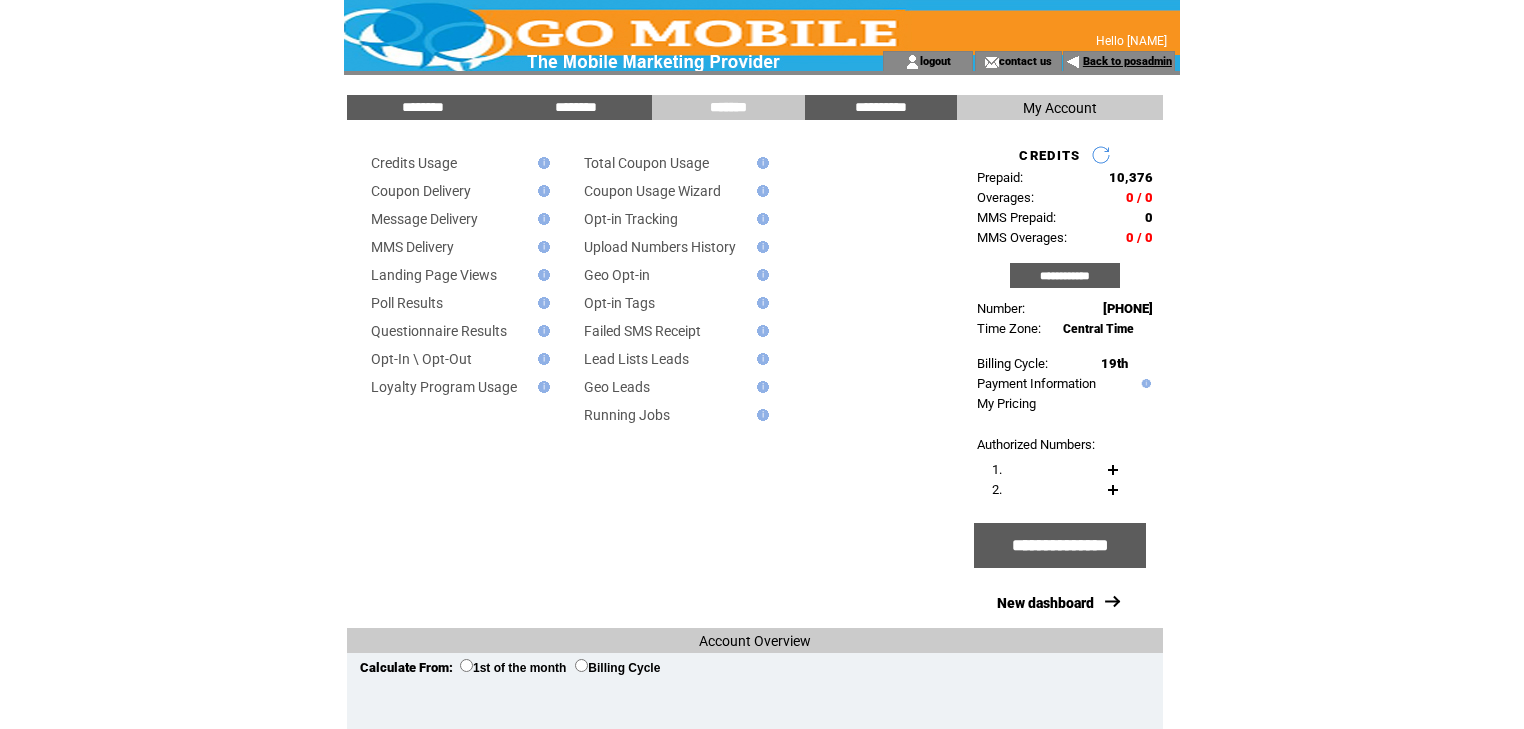 click on "Back to posadmin" at bounding box center [1127, 61] 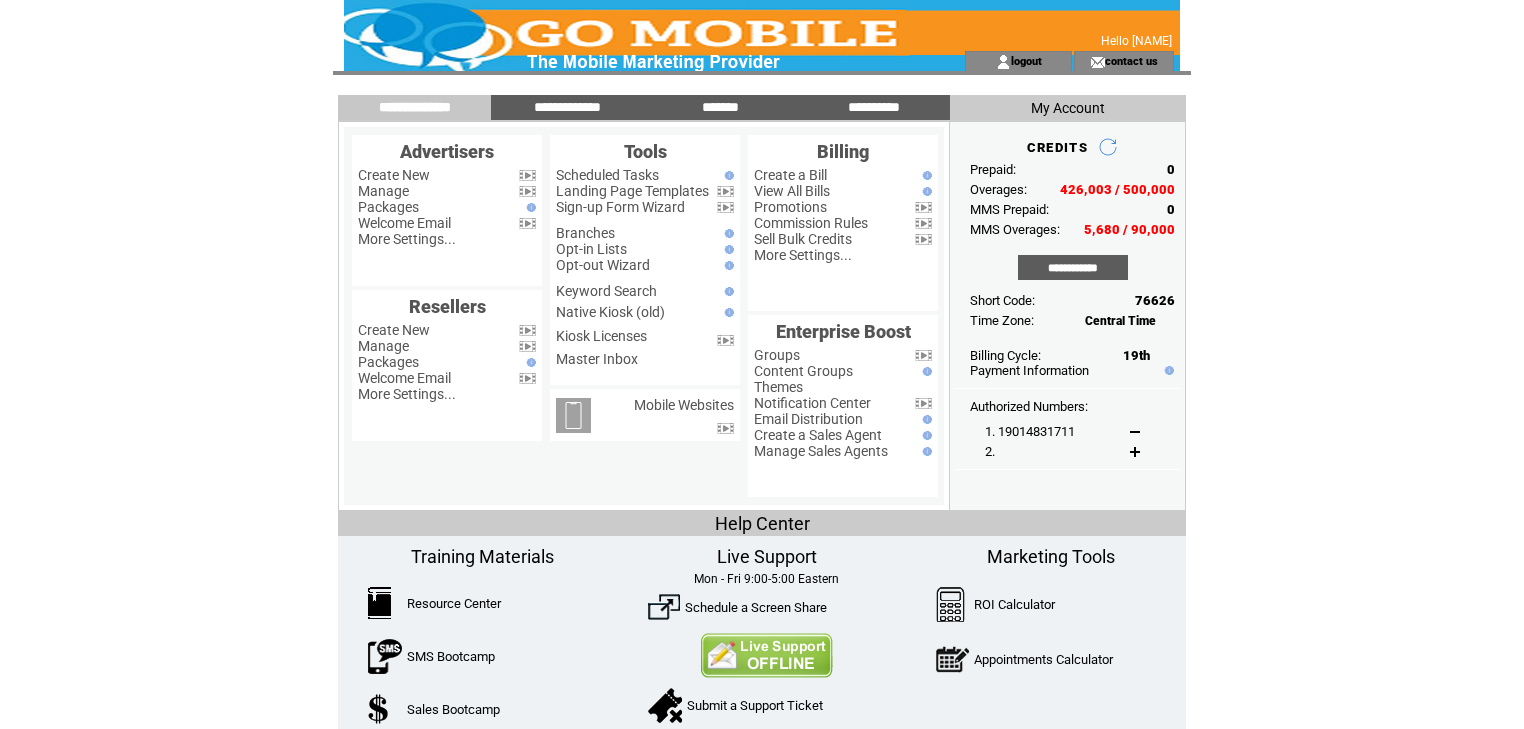 scroll, scrollTop: 0, scrollLeft: 0, axis: both 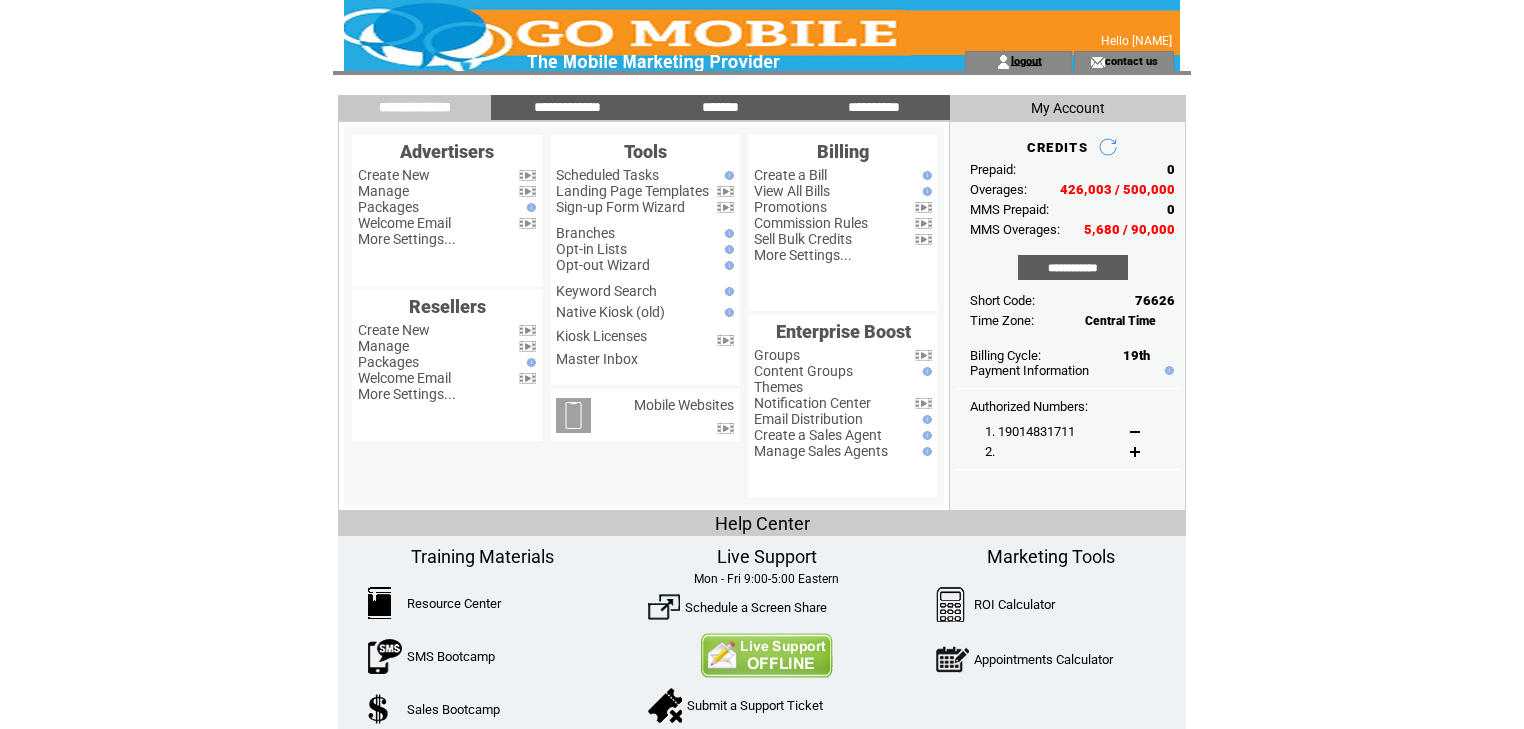 click on "logout" at bounding box center (1026, 60) 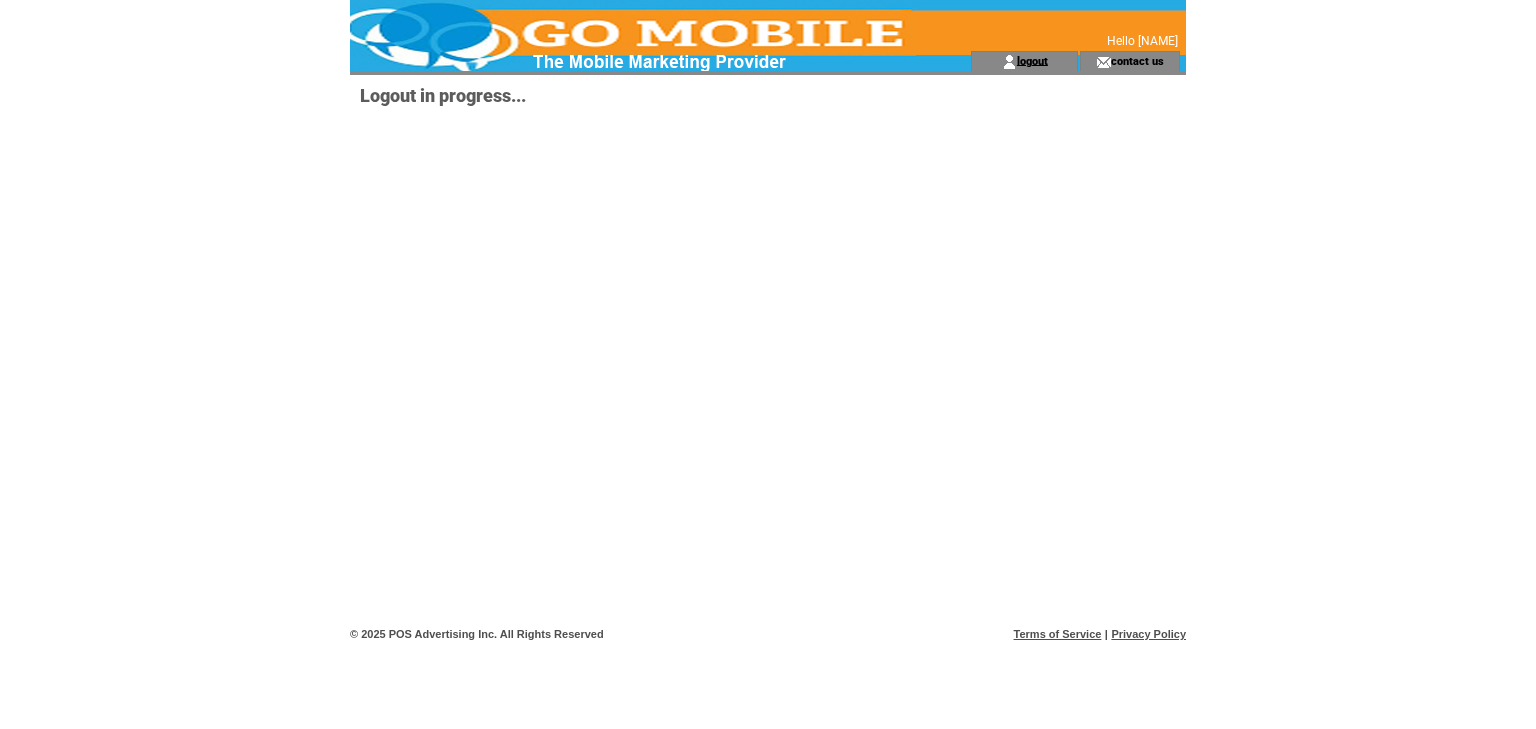 scroll, scrollTop: 0, scrollLeft: 0, axis: both 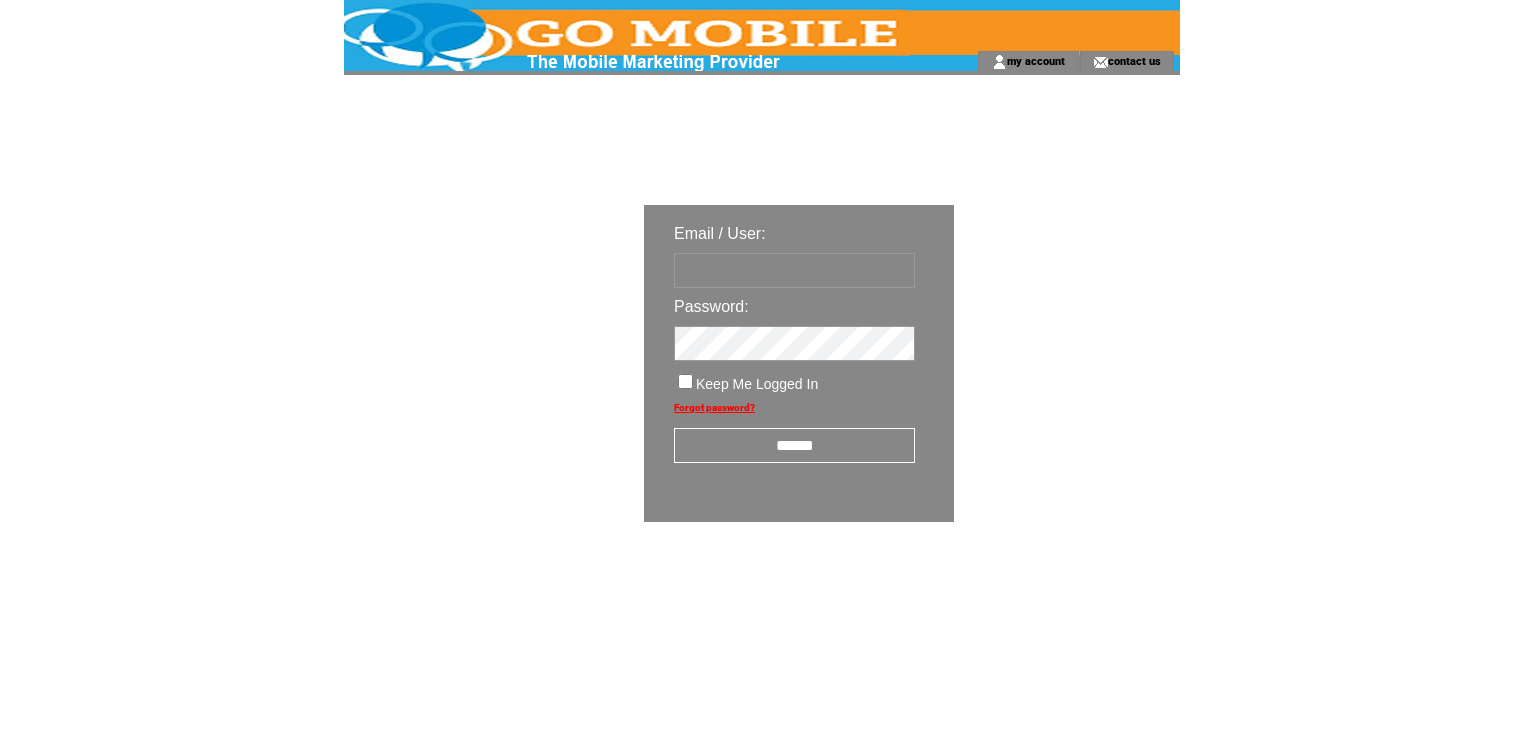 type on "********" 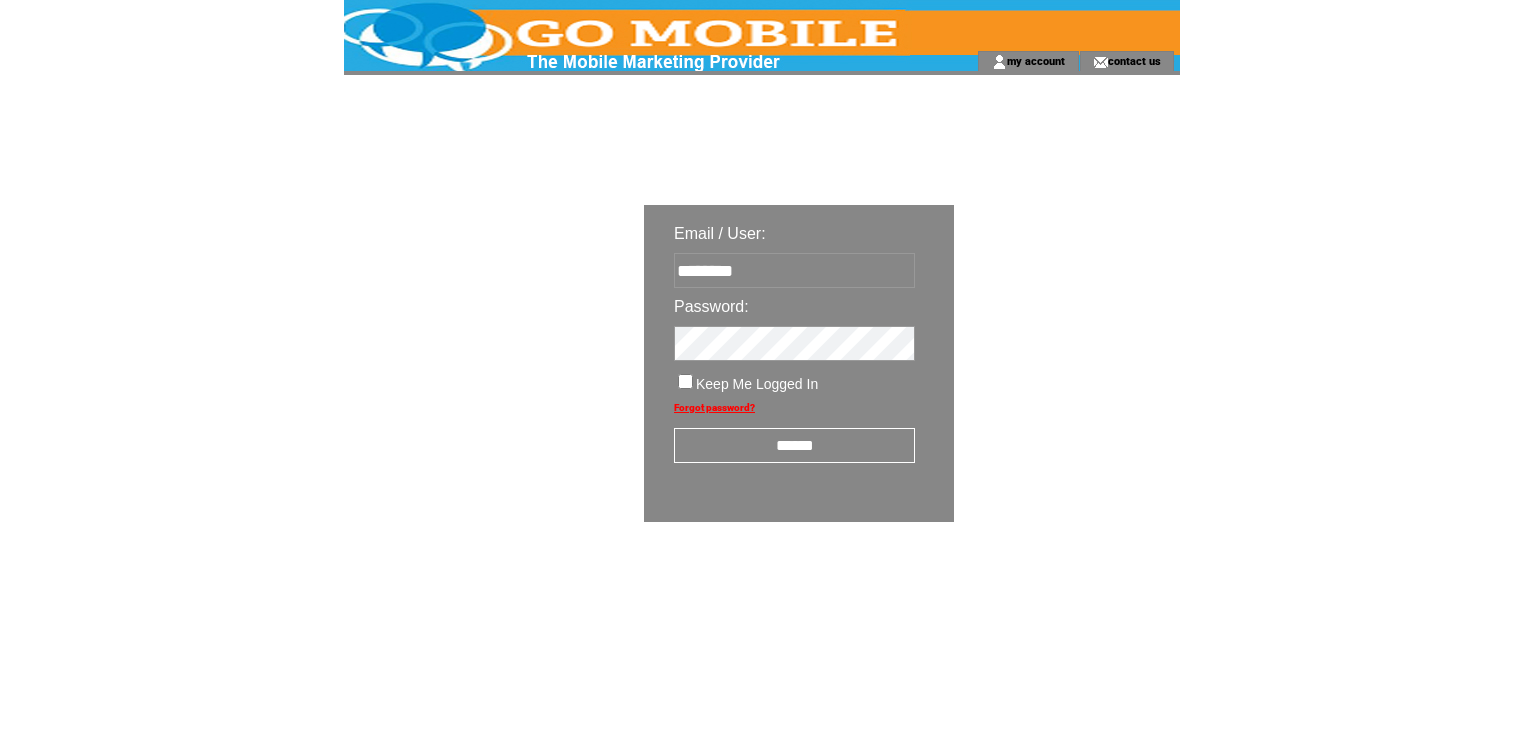 click on "******" at bounding box center [794, 445] 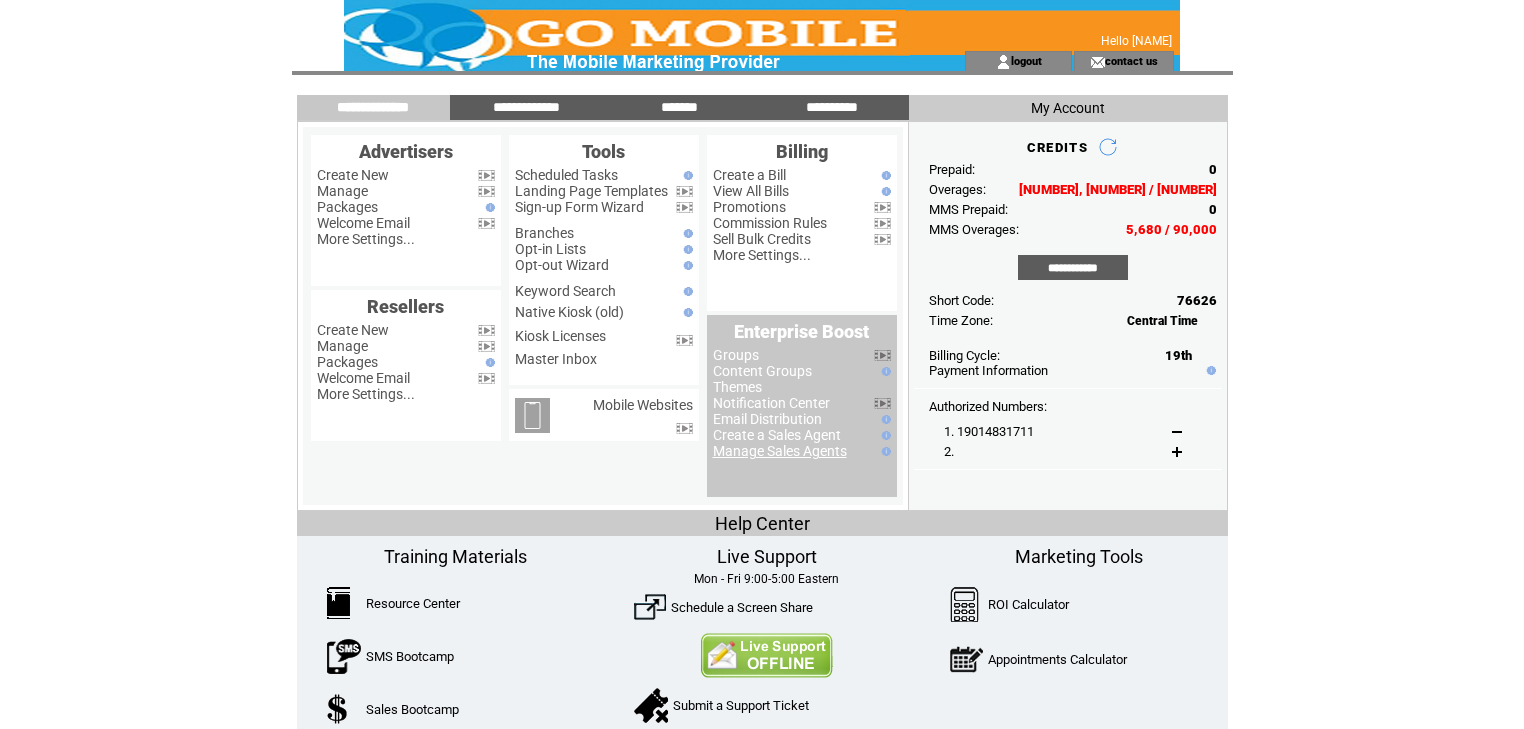 scroll, scrollTop: 0, scrollLeft: 0, axis: both 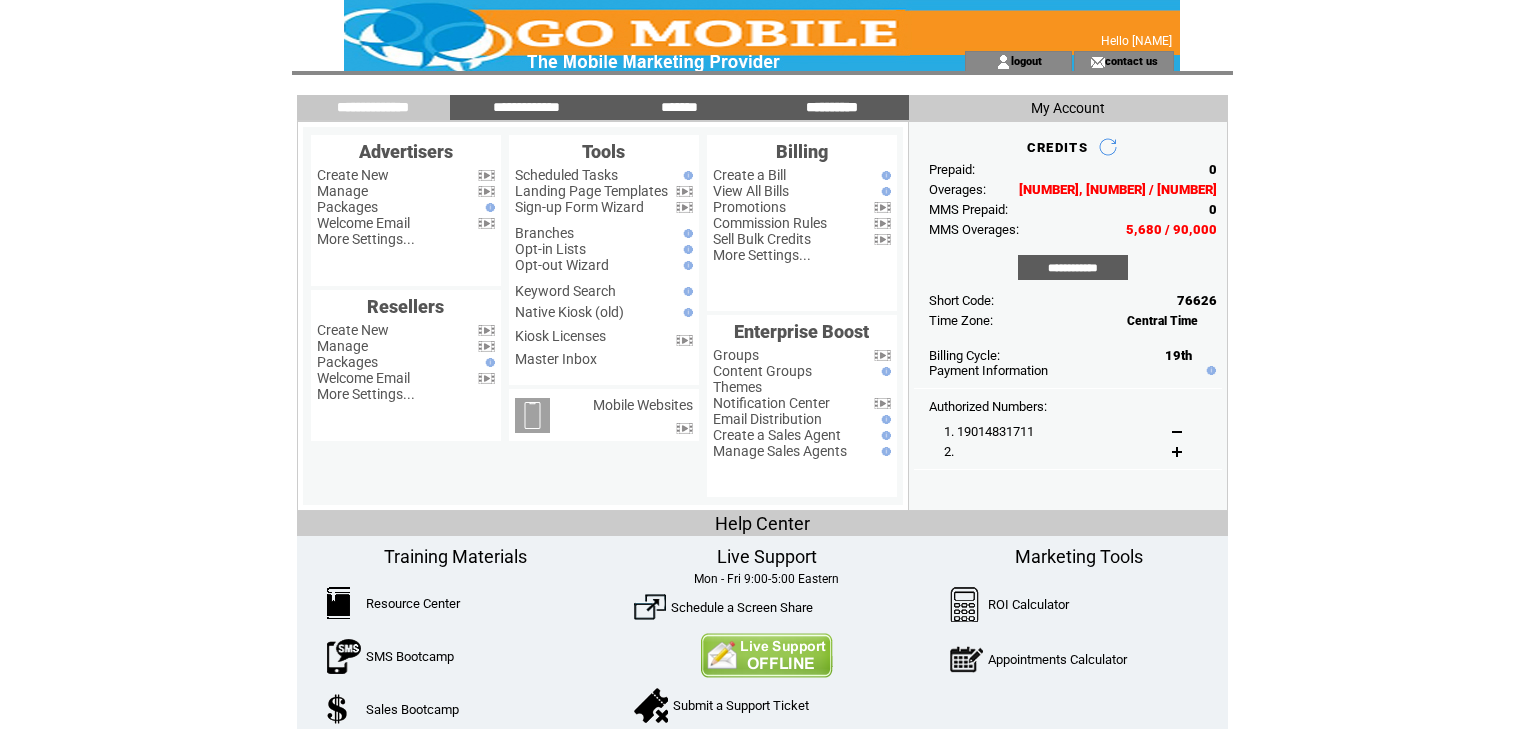 click on "**********" at bounding box center [832, 107] 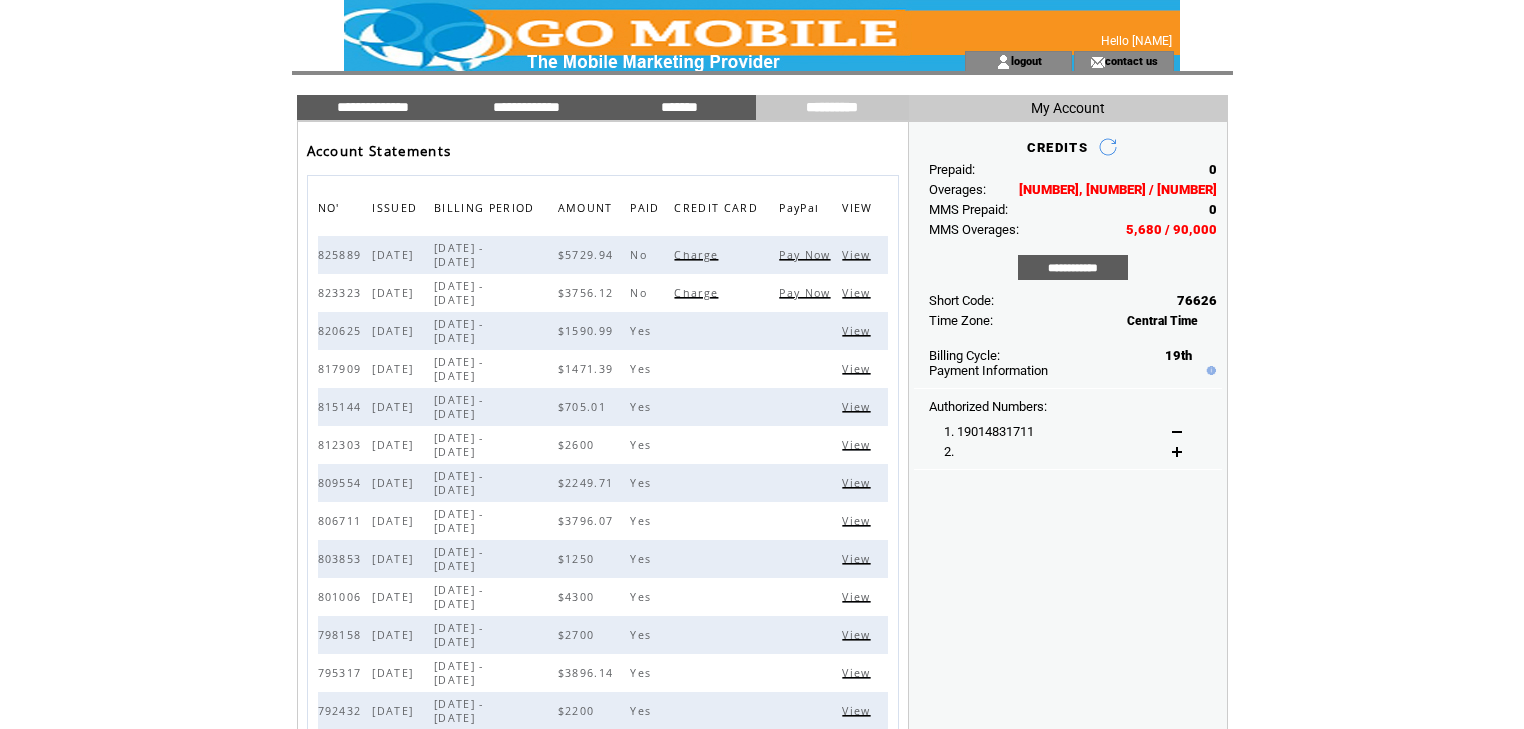 click on "**********" at bounding box center [832, 107] 